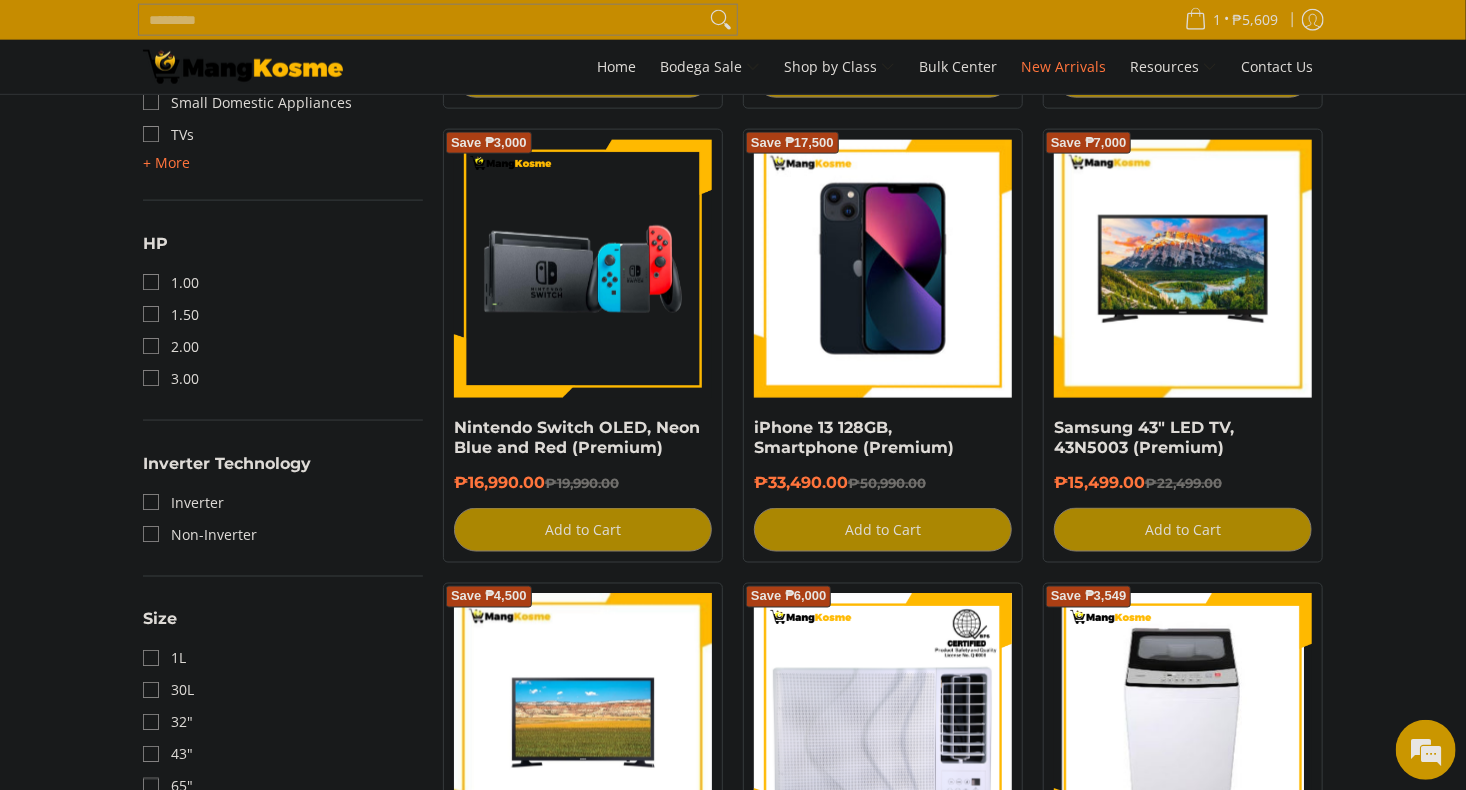 scroll, scrollTop: 0, scrollLeft: 0, axis: both 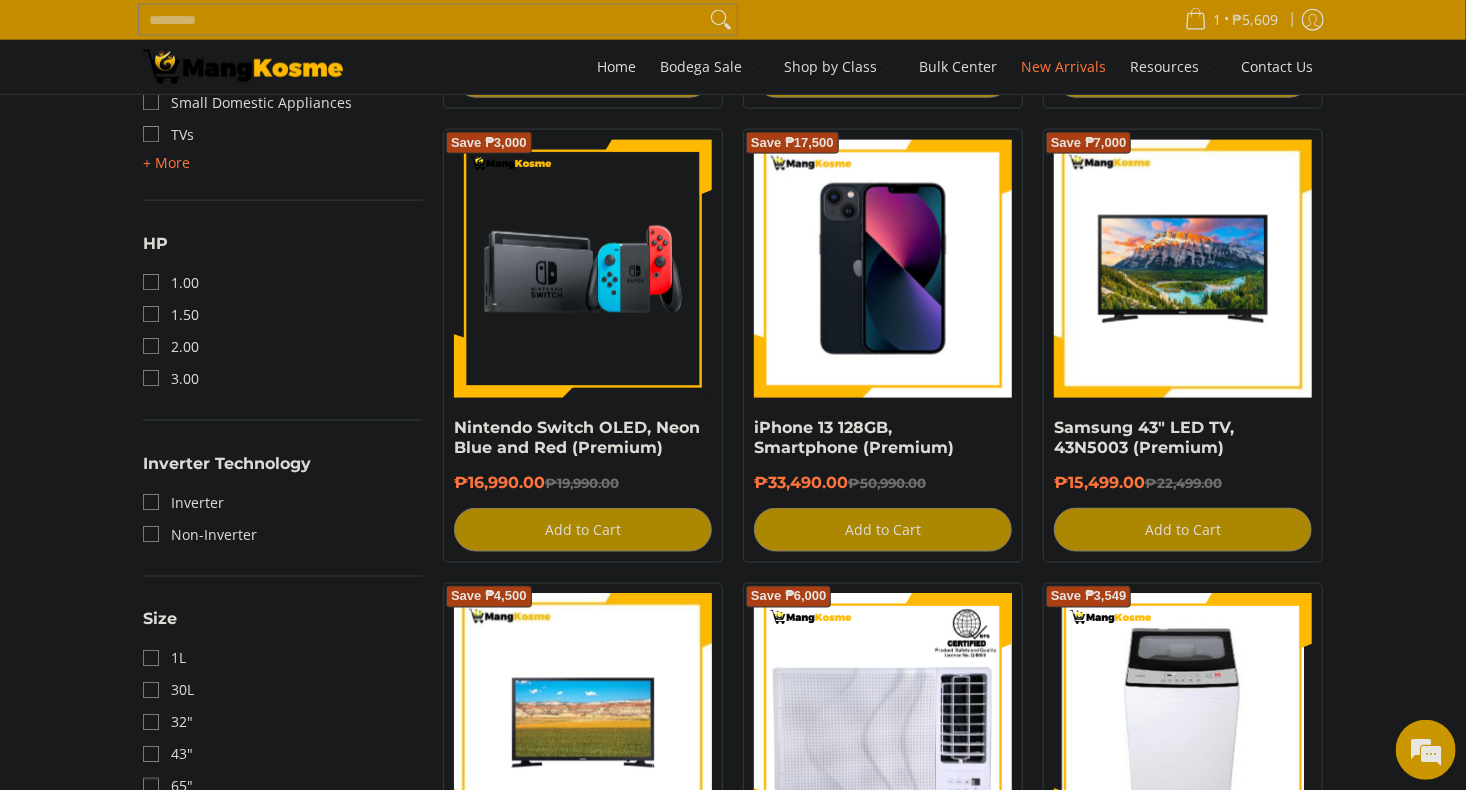 click on "**********" at bounding box center (733, 1026) 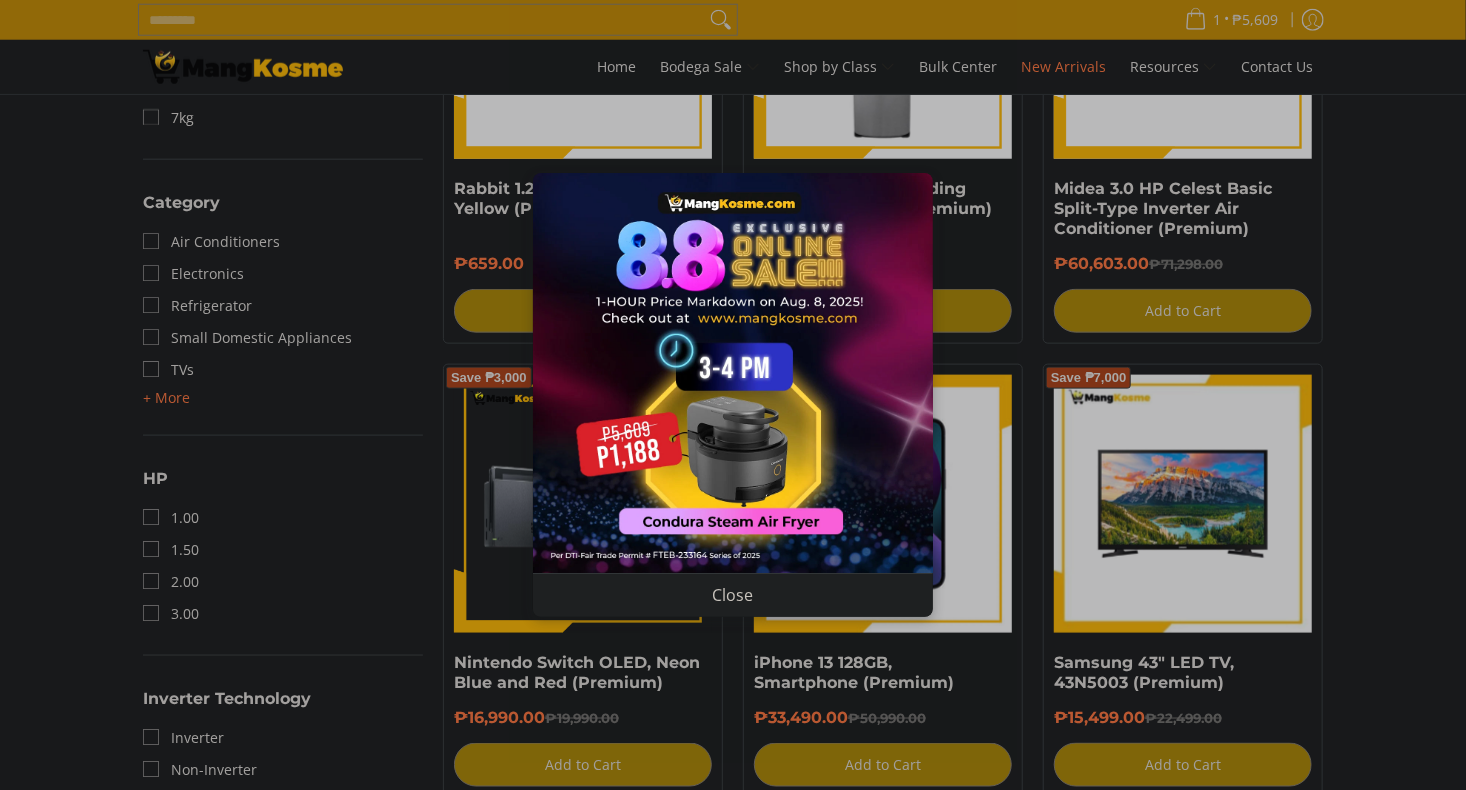 scroll, scrollTop: 1023, scrollLeft: 0, axis: vertical 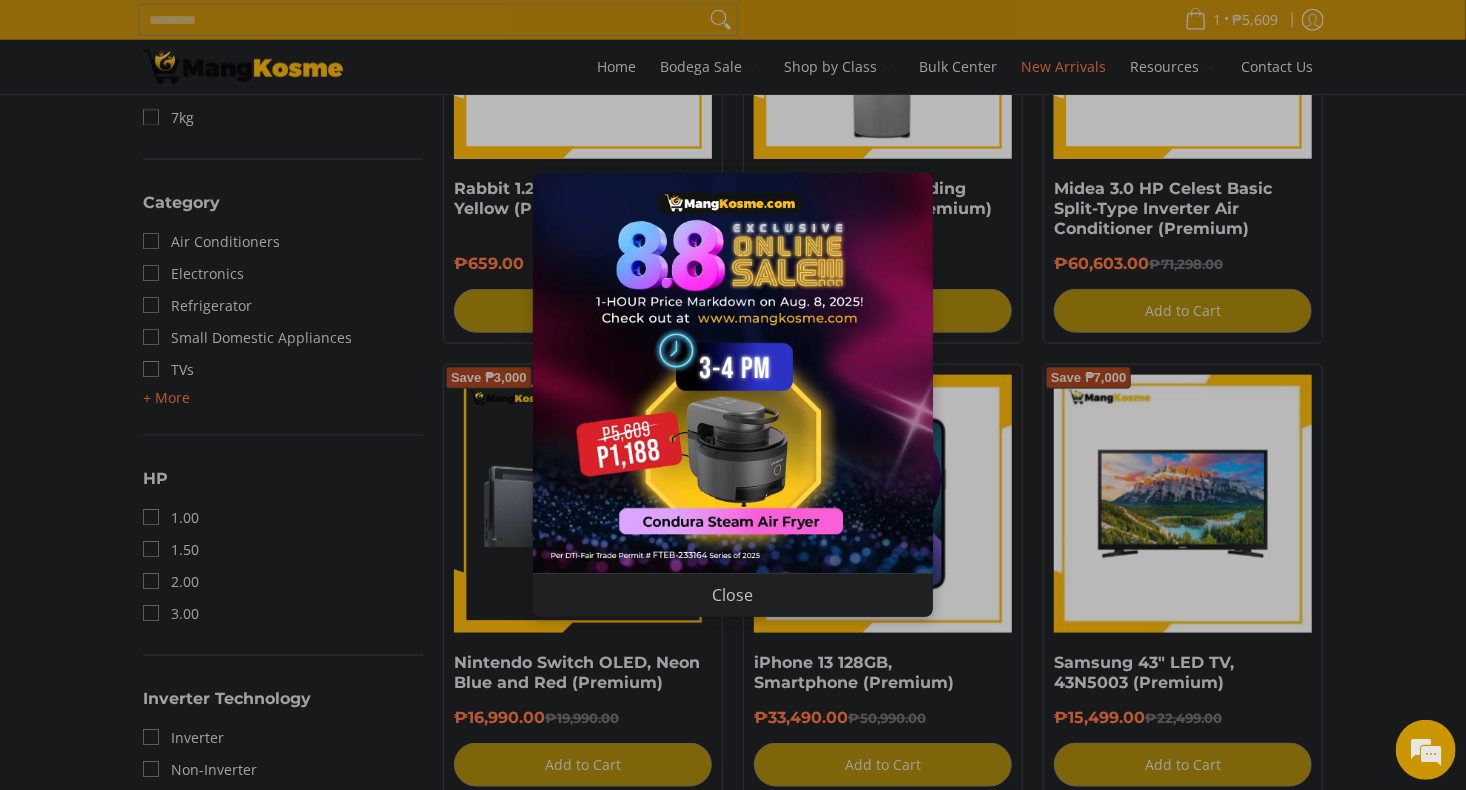 click at bounding box center [733, 373] 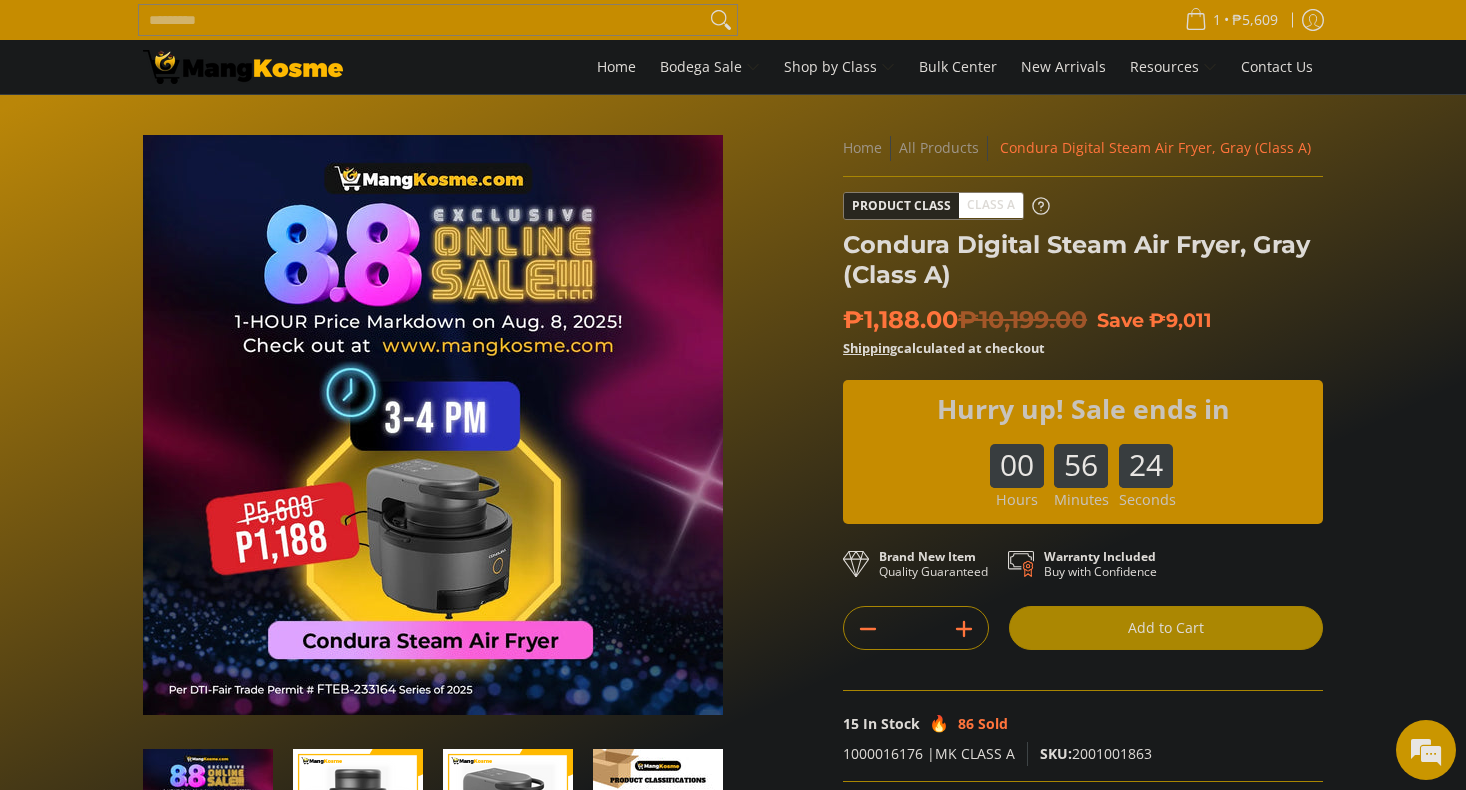 scroll, scrollTop: 0, scrollLeft: 0, axis: both 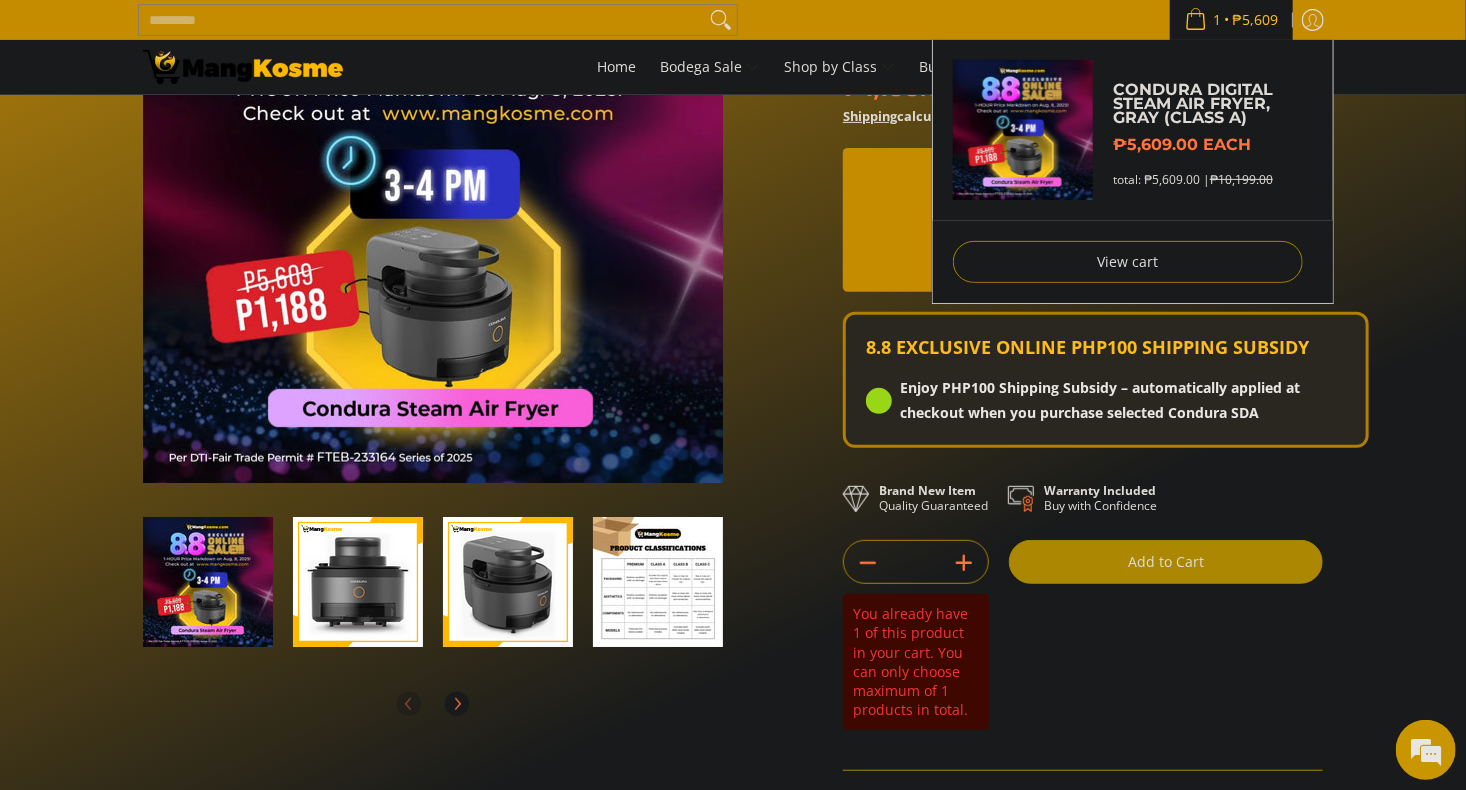 click on "₱5,609" at bounding box center [1255, 20] 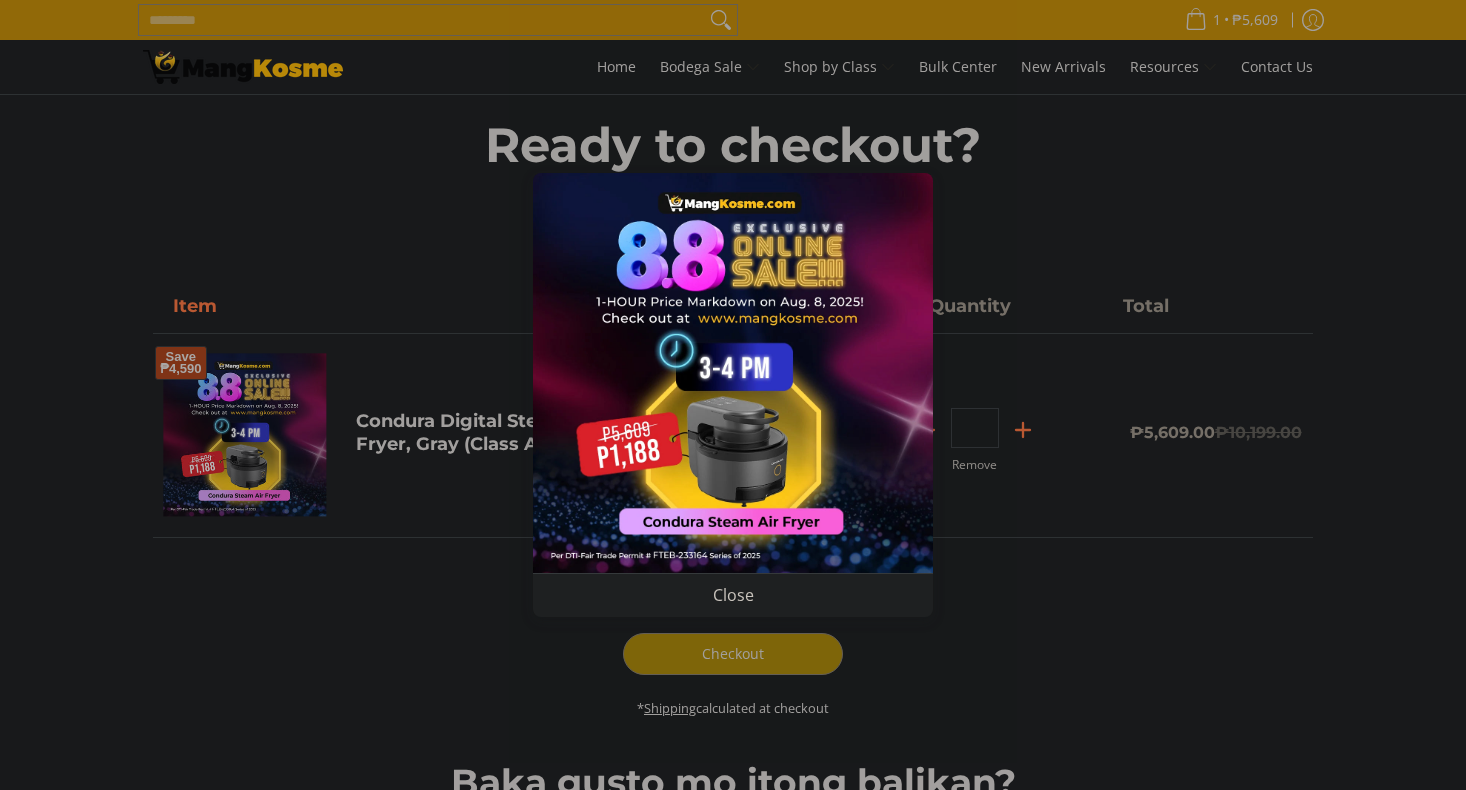 scroll, scrollTop: 0, scrollLeft: 0, axis: both 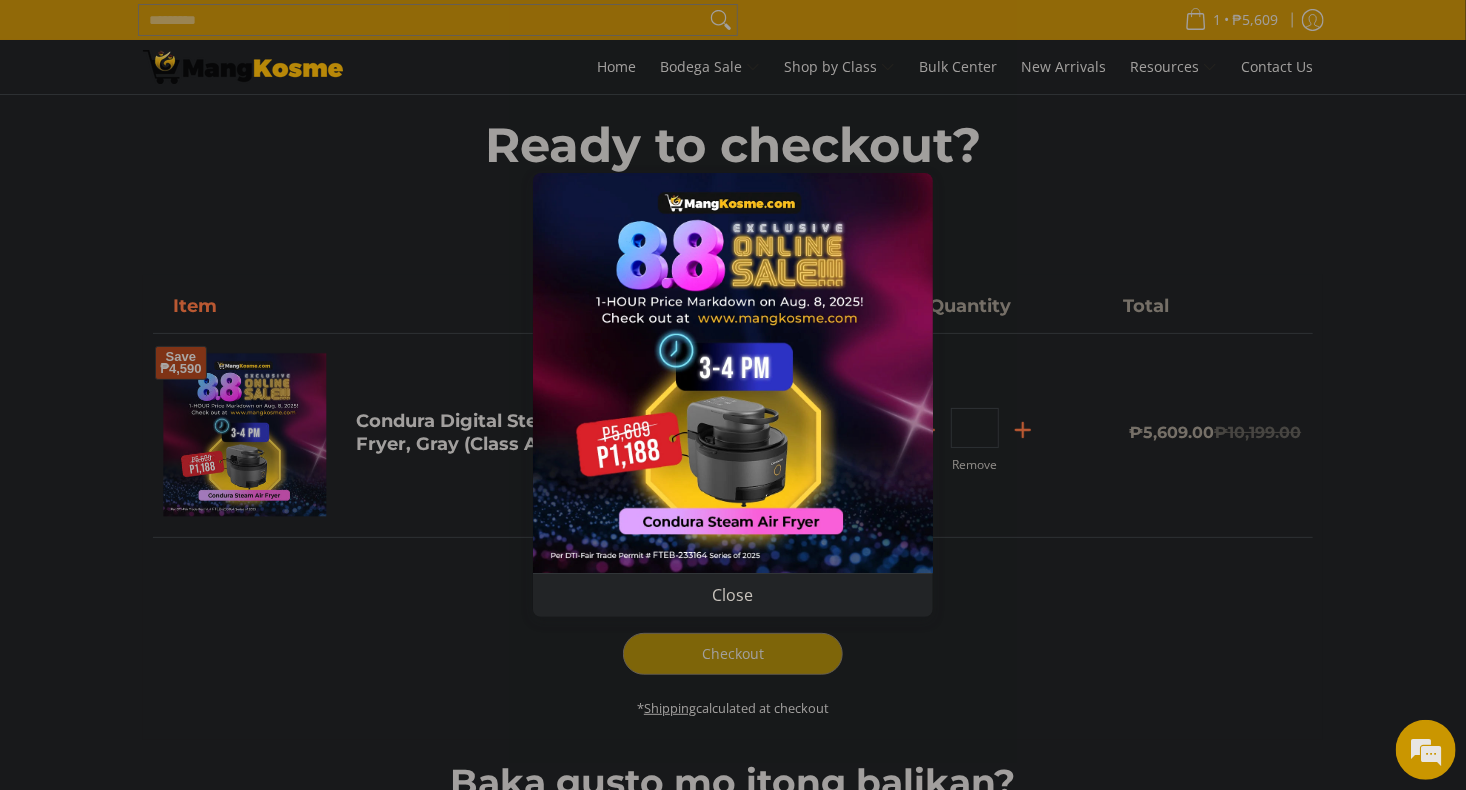 click on "Close" at bounding box center [733, 594] 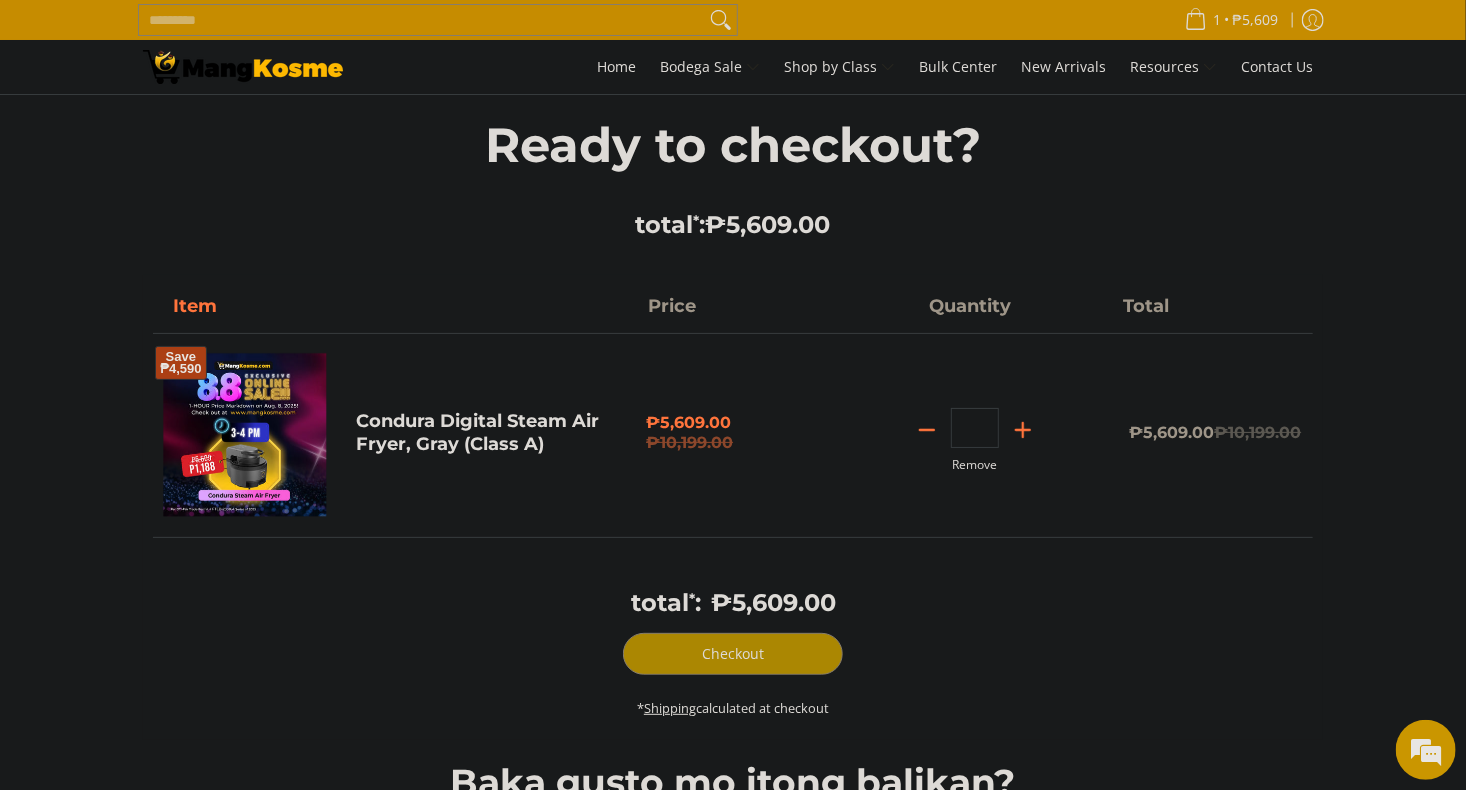 click on "Remove" at bounding box center [974, 465] 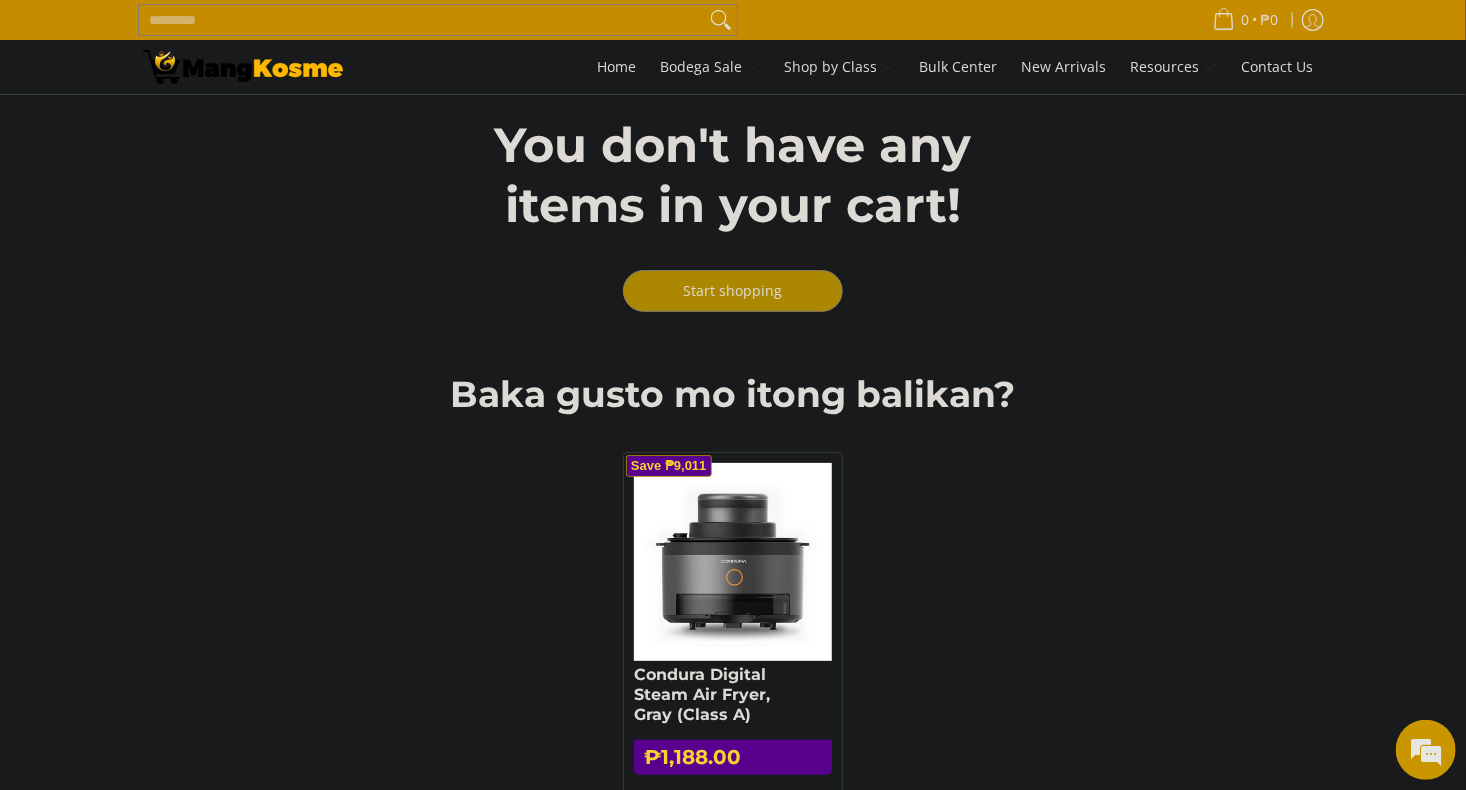 click at bounding box center (733, 562) 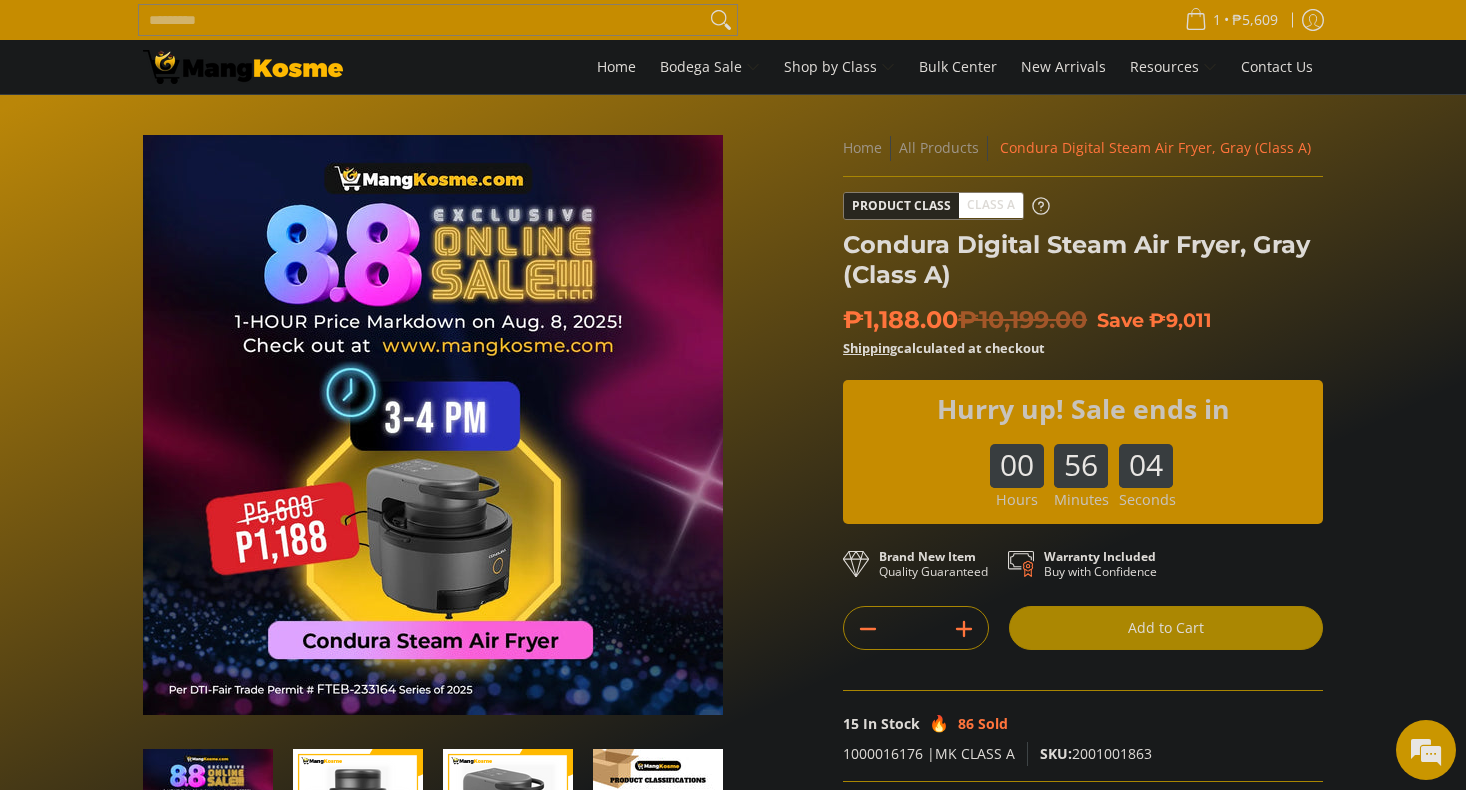 scroll, scrollTop: 0, scrollLeft: 0, axis: both 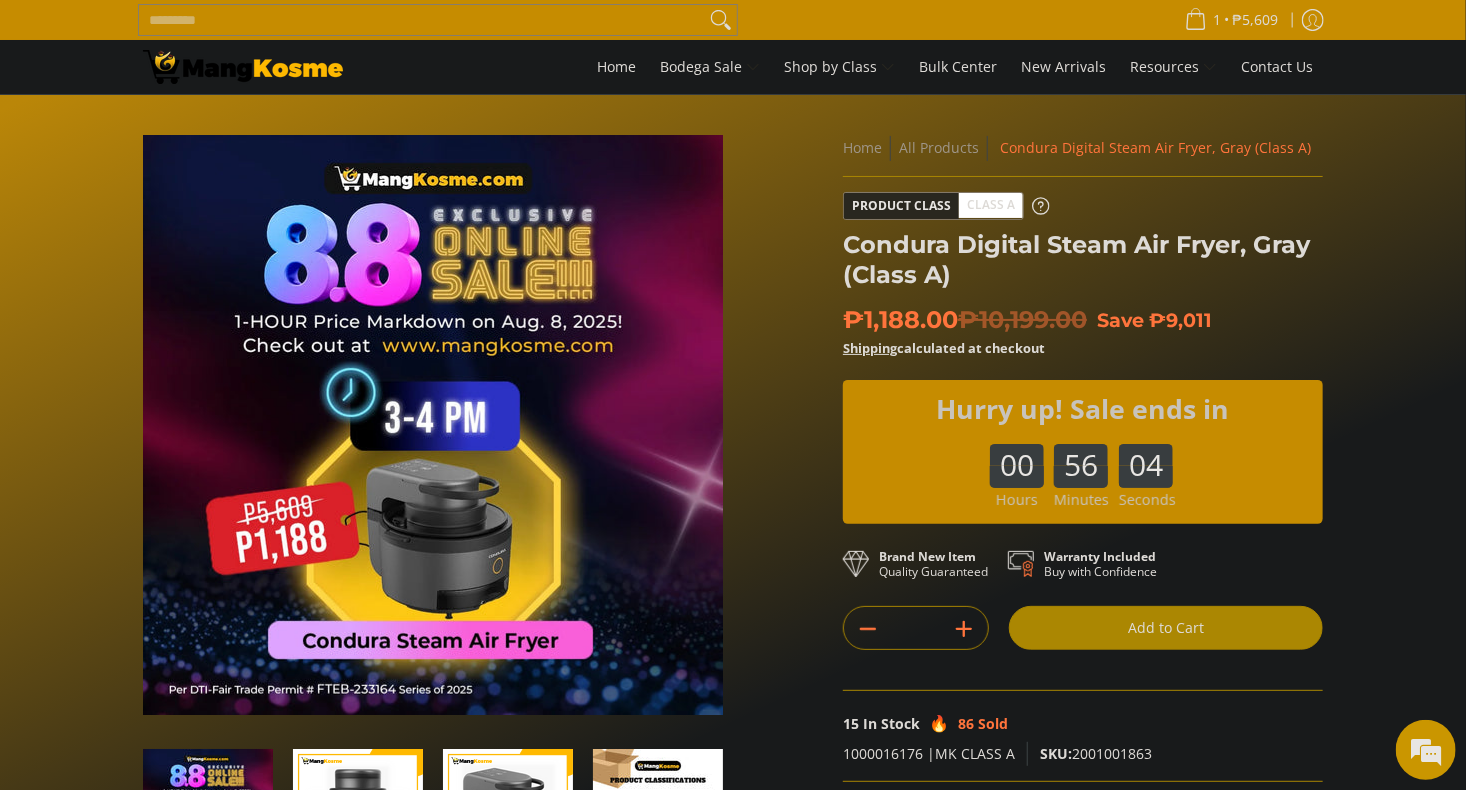 click on "**********" at bounding box center [1083, 567] 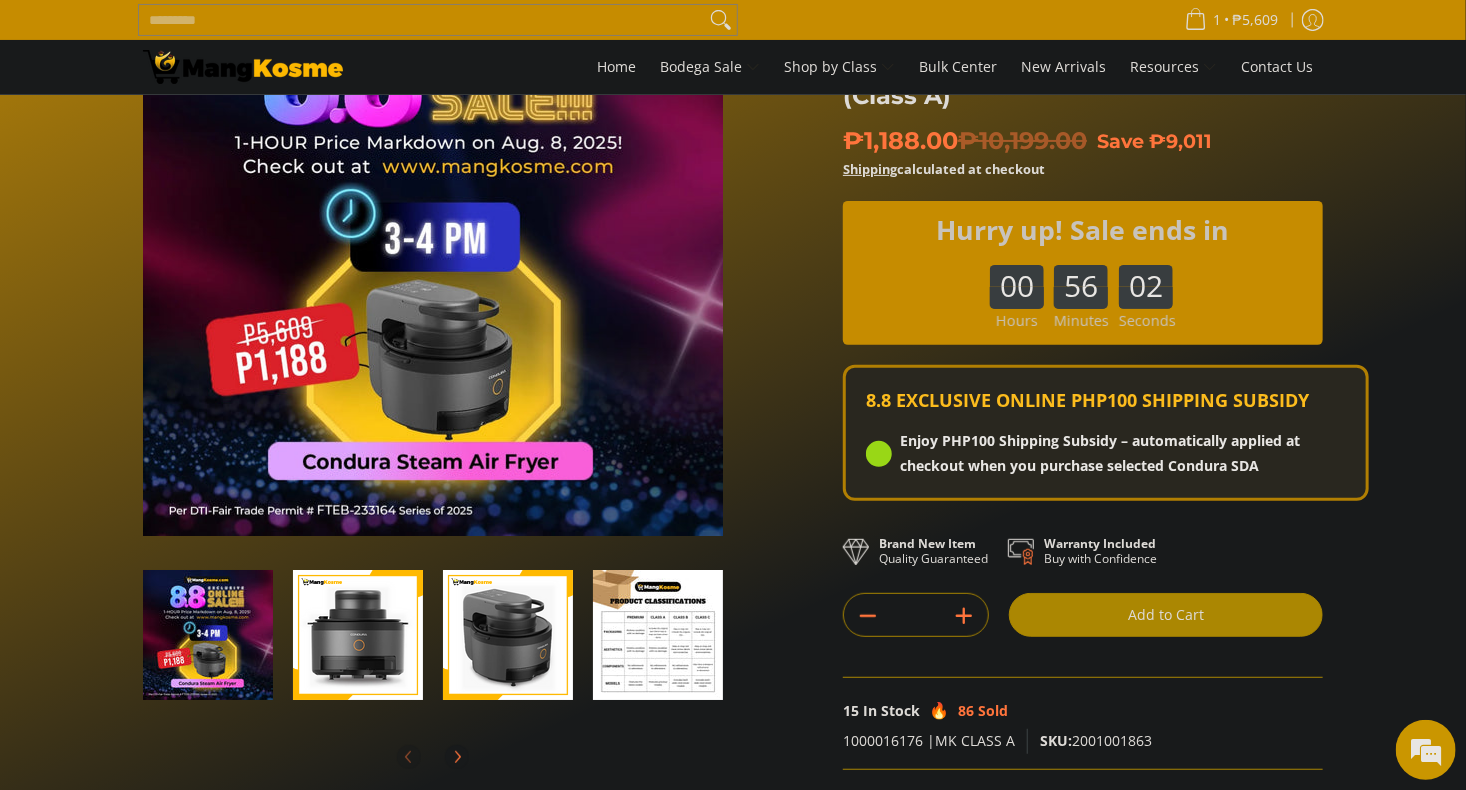 scroll, scrollTop: 184, scrollLeft: 0, axis: vertical 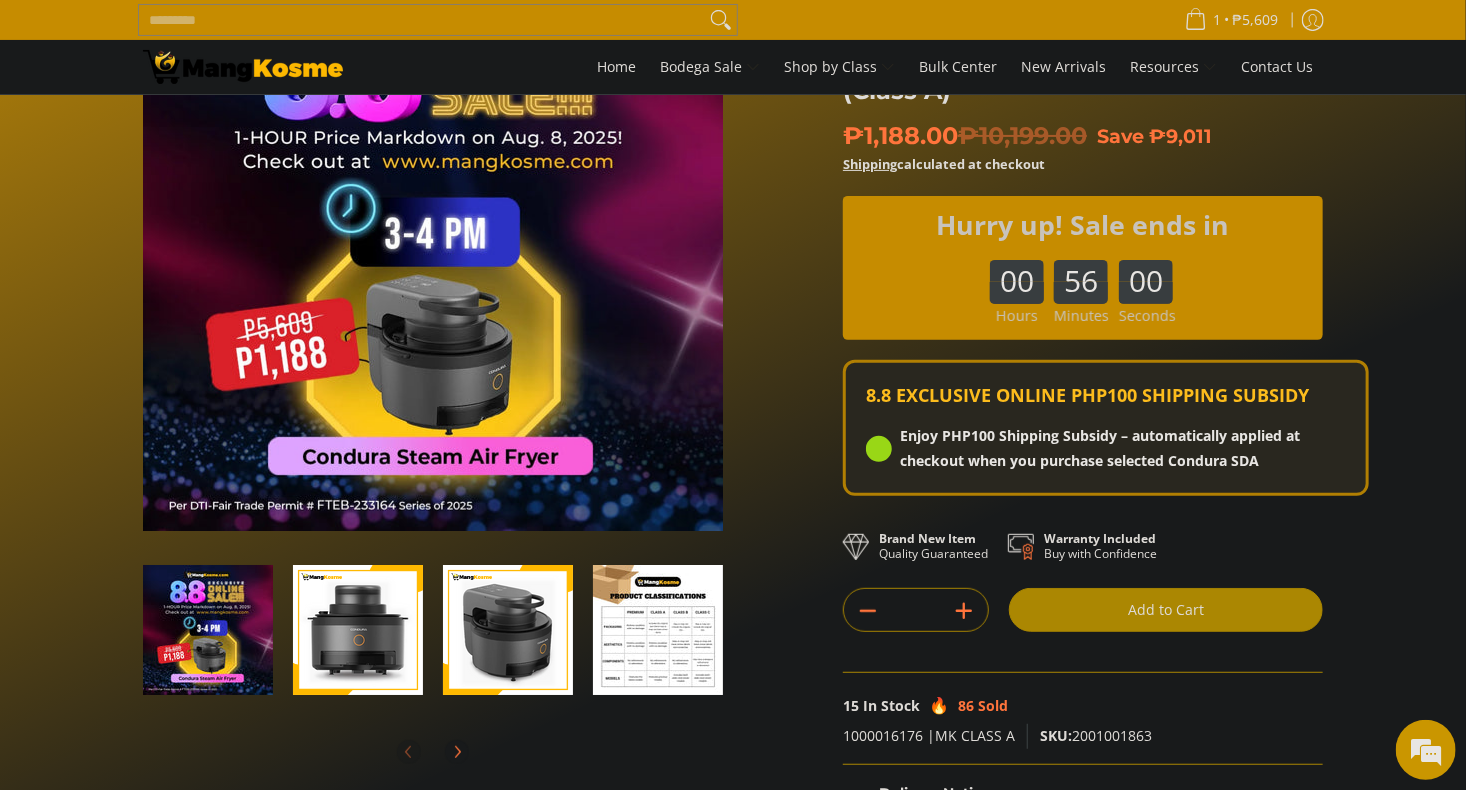 click on "Add to Cart" at bounding box center (1166, 610) 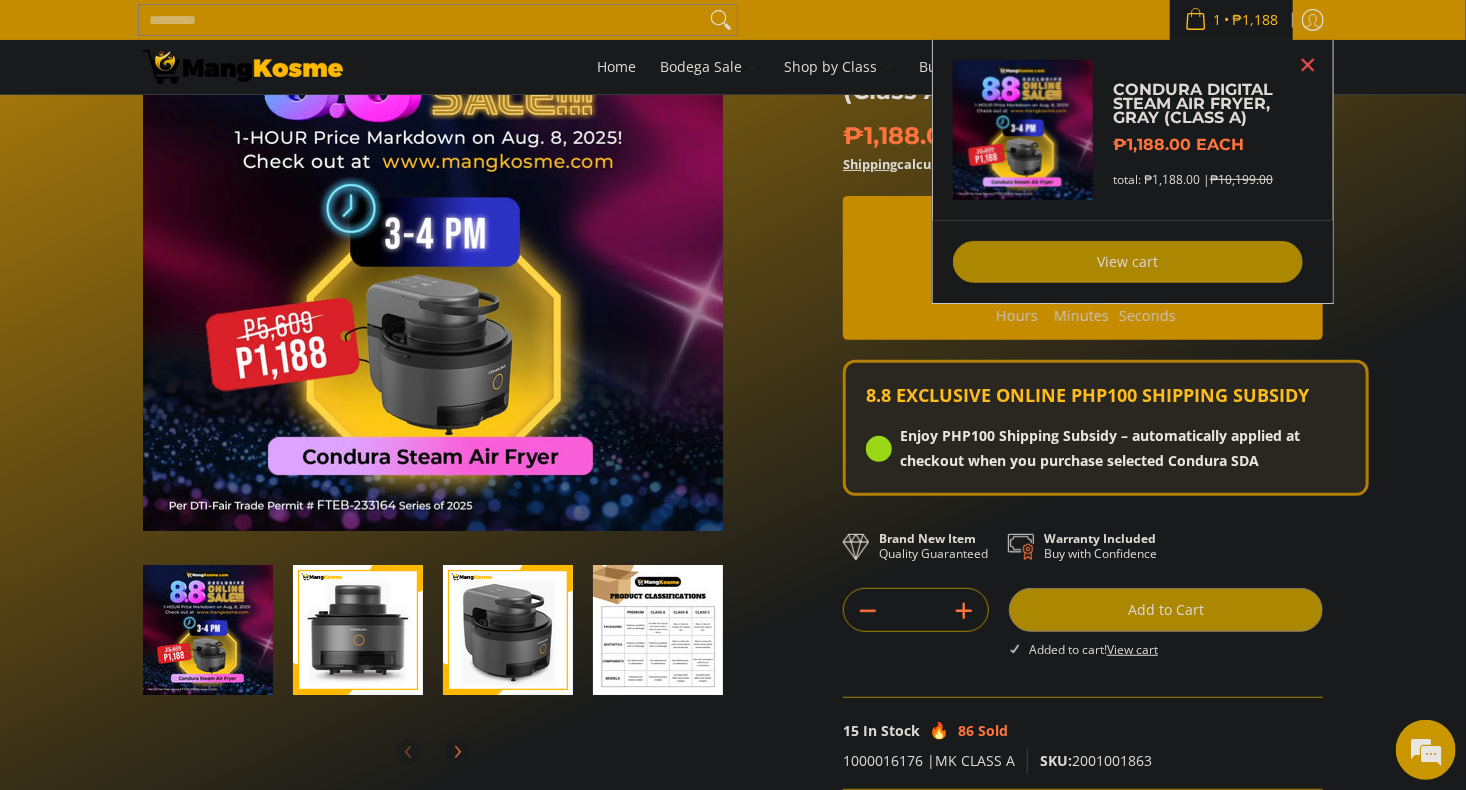 click on "View cart" at bounding box center [1128, 262] 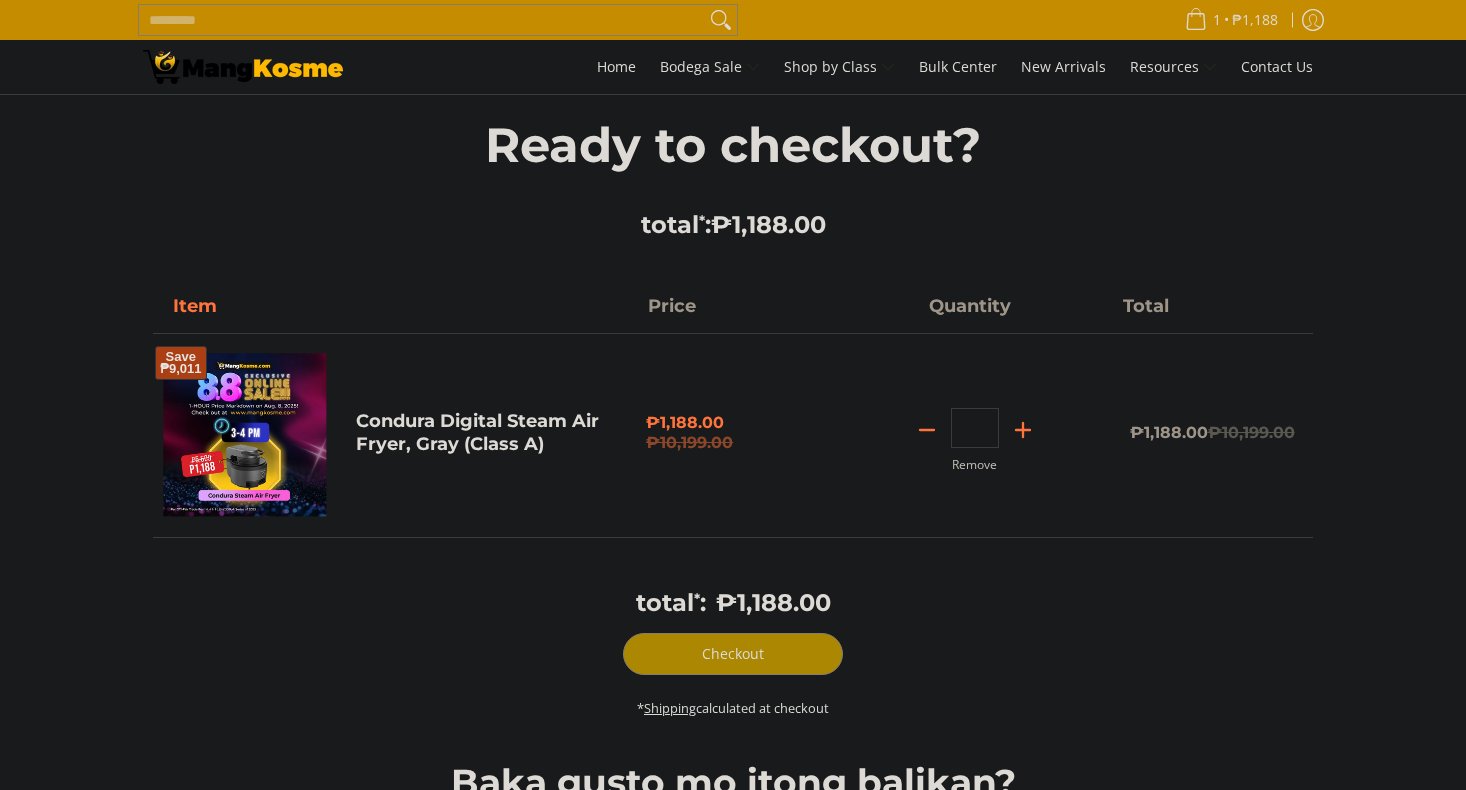 scroll, scrollTop: 0, scrollLeft: 0, axis: both 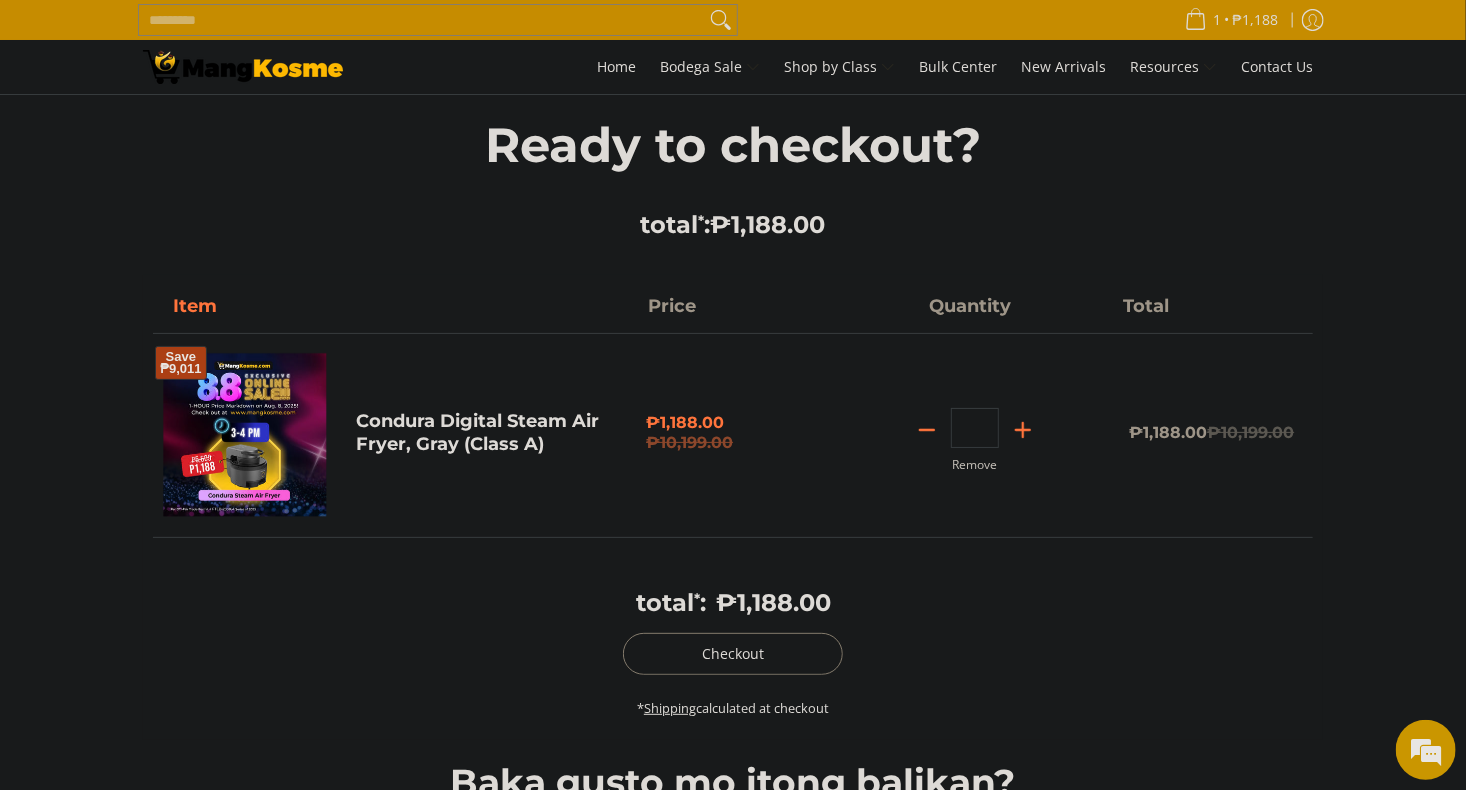 click on "Checkout" at bounding box center [733, 654] 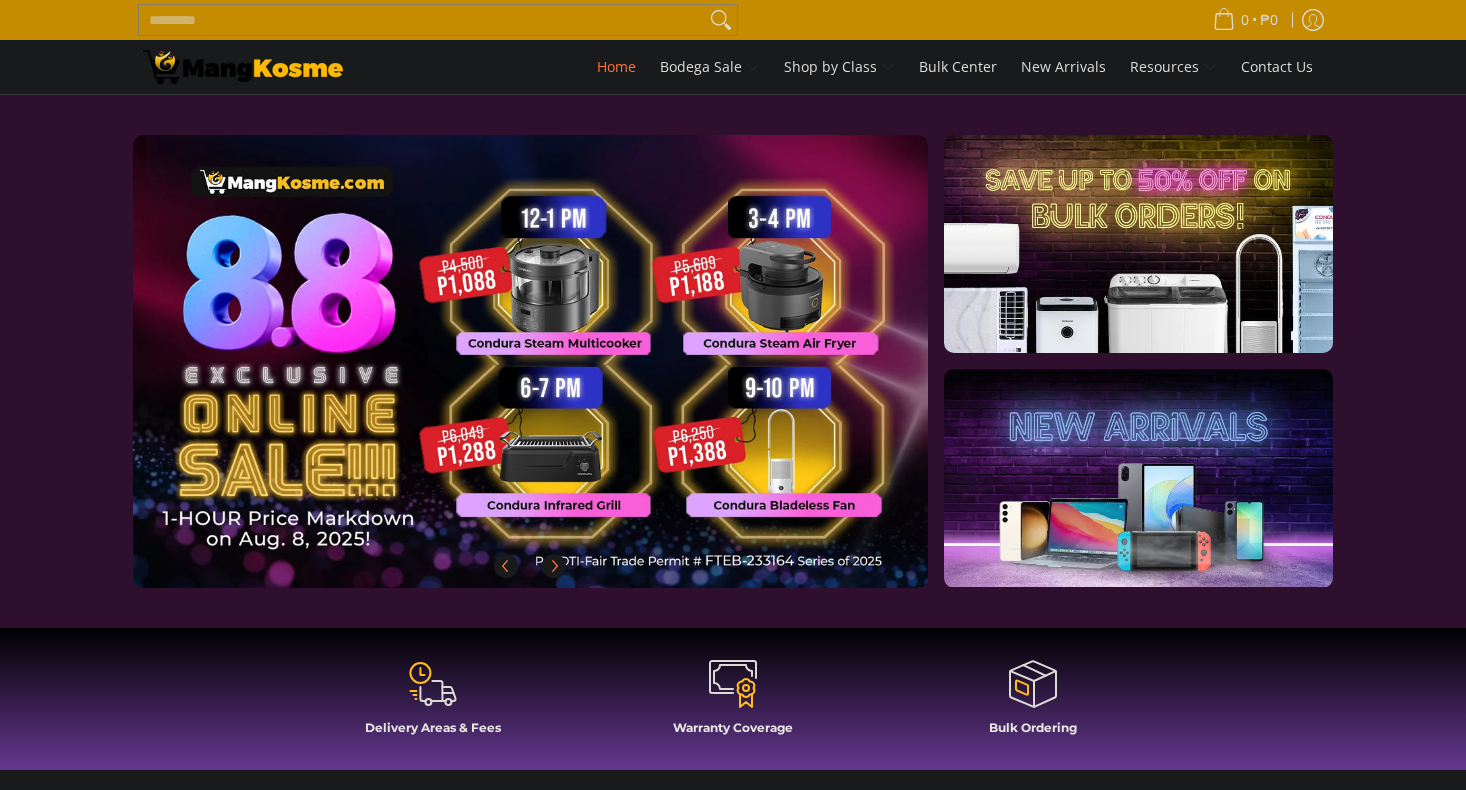 scroll, scrollTop: 0, scrollLeft: 0, axis: both 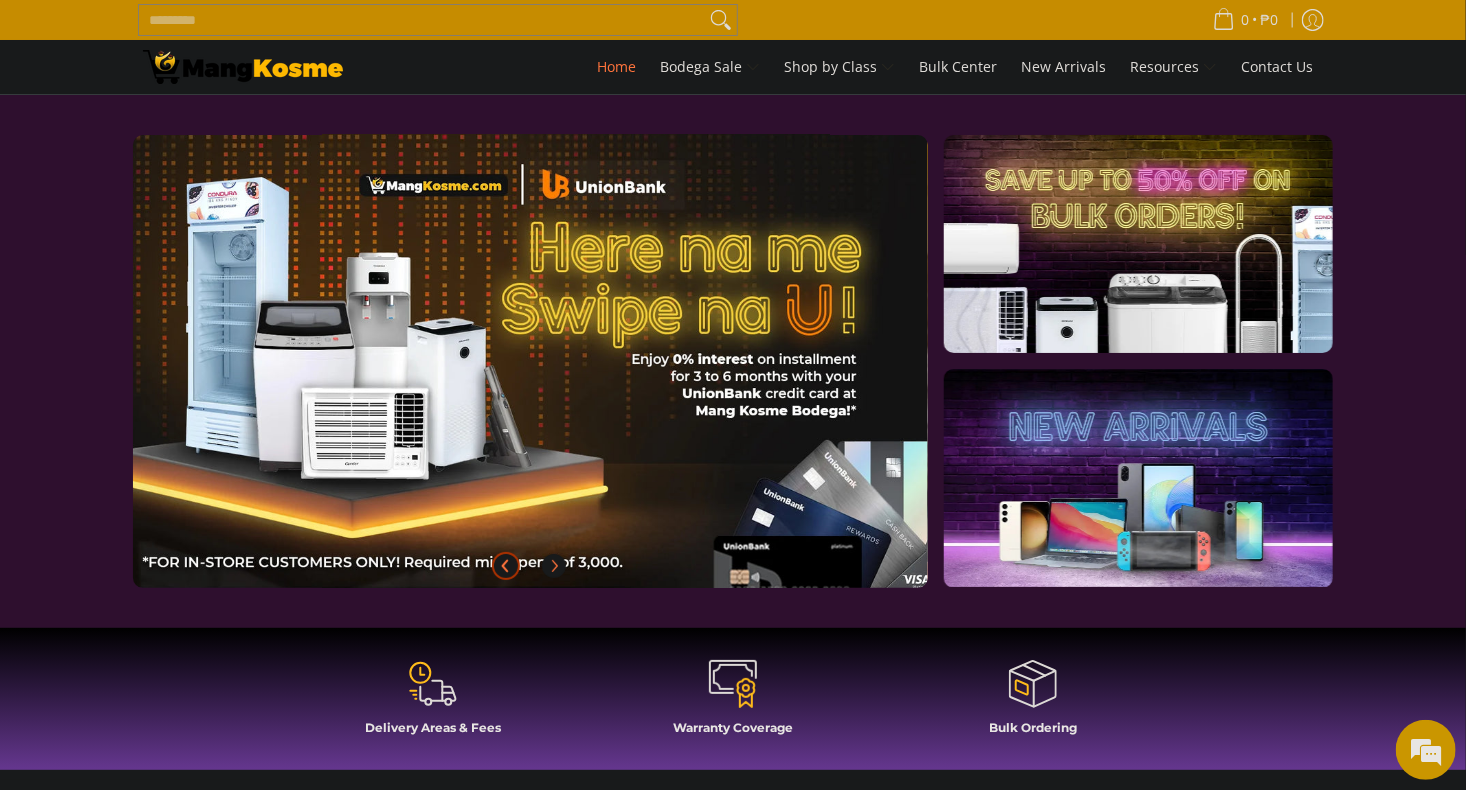 click at bounding box center [506, 566] 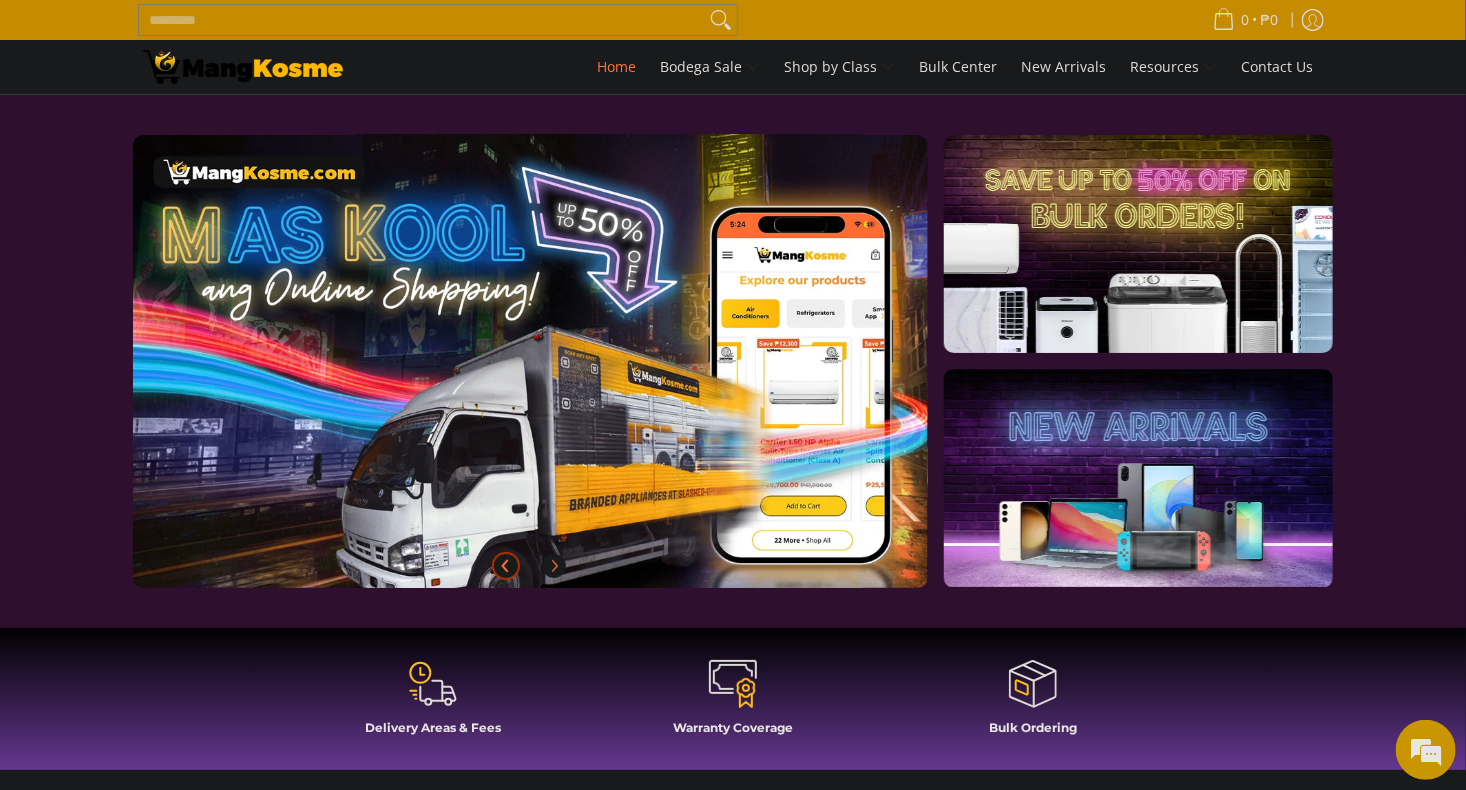 click at bounding box center (506, 566) 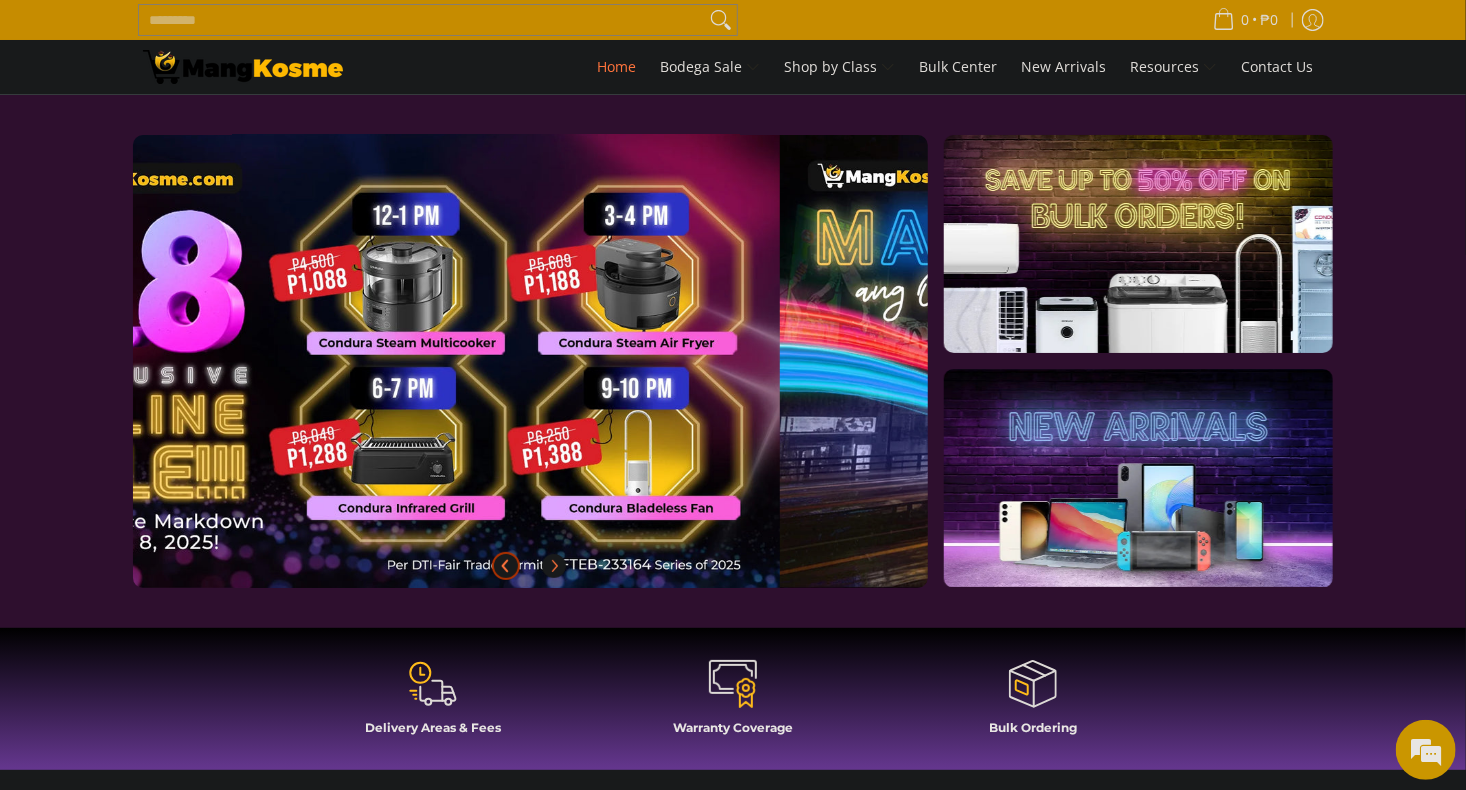 scroll, scrollTop: 0, scrollLeft: 0, axis: both 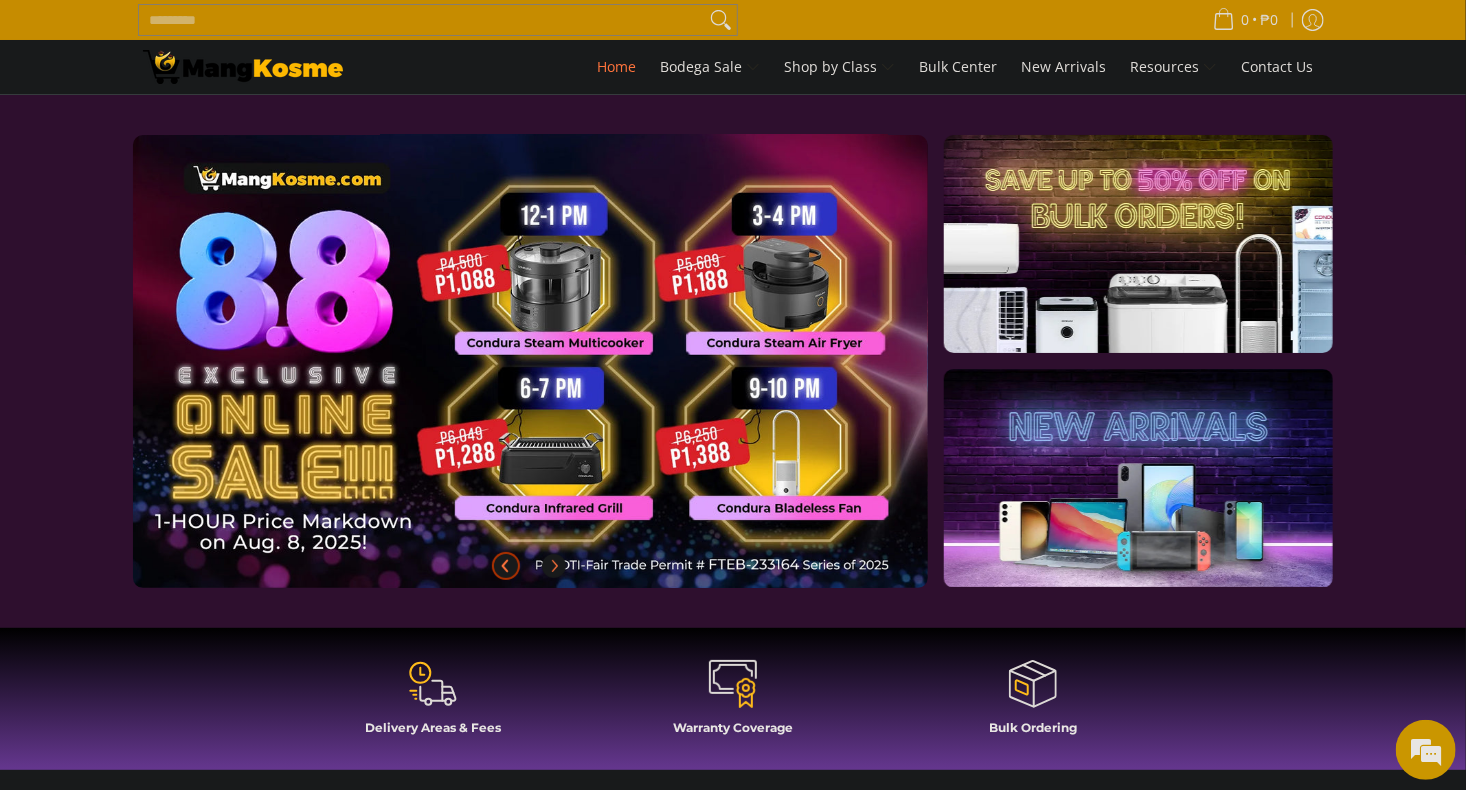 click at bounding box center [562, 377] 